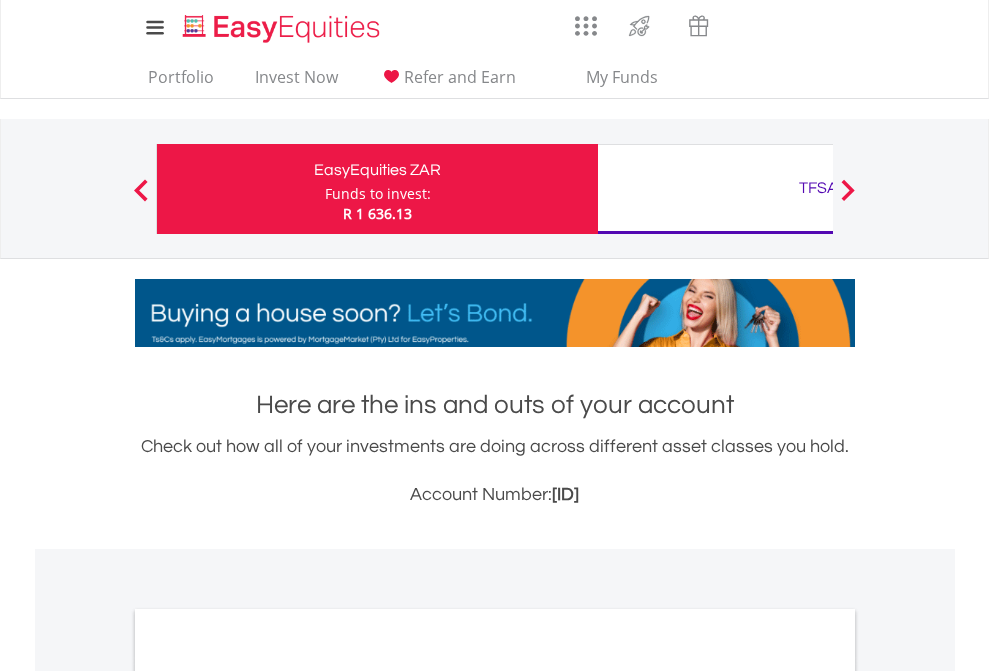 scroll, scrollTop: 0, scrollLeft: 0, axis: both 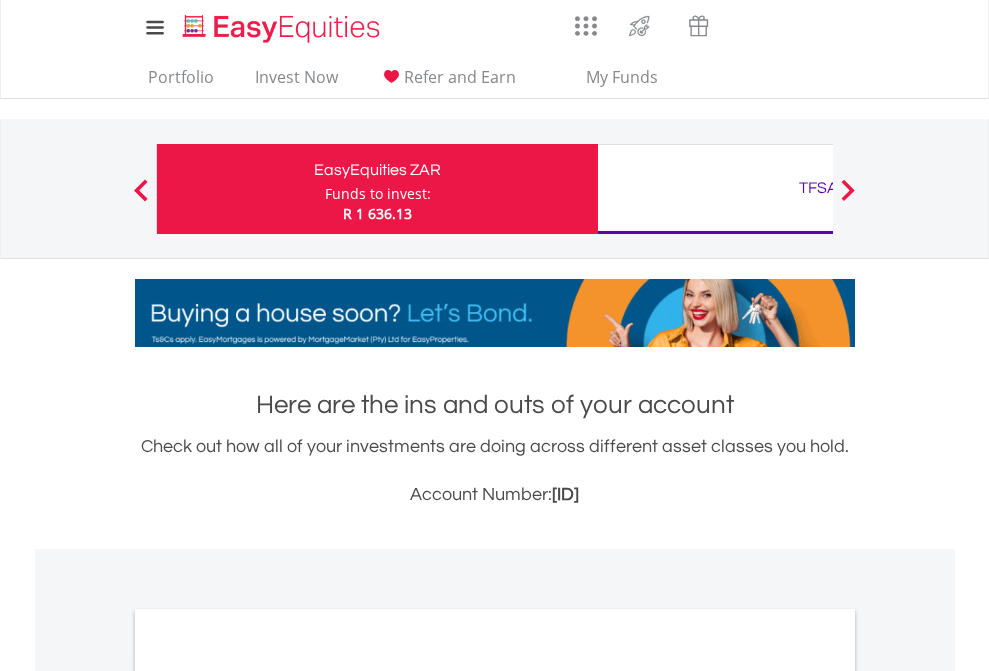 click on "Funds to invest:" at bounding box center [378, 194] 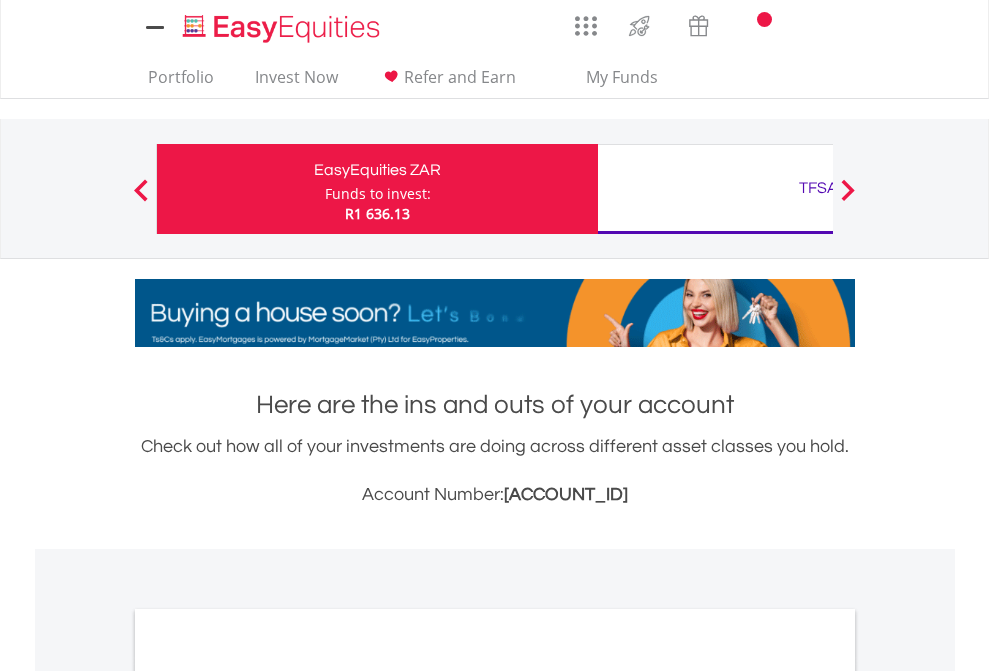 scroll, scrollTop: 0, scrollLeft: 0, axis: both 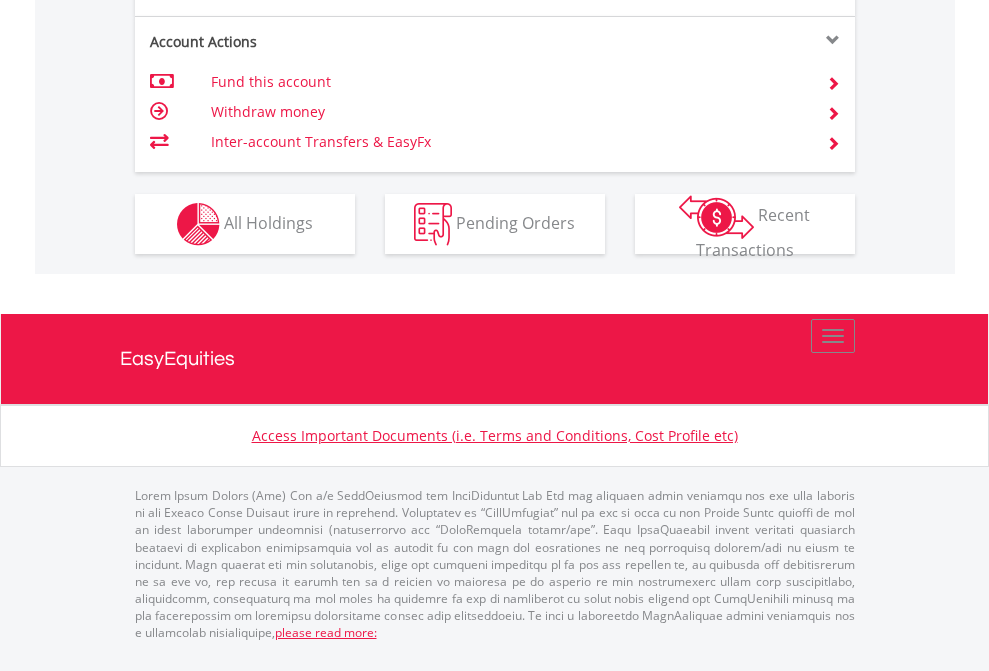 click on "Investment types" at bounding box center [706, -337] 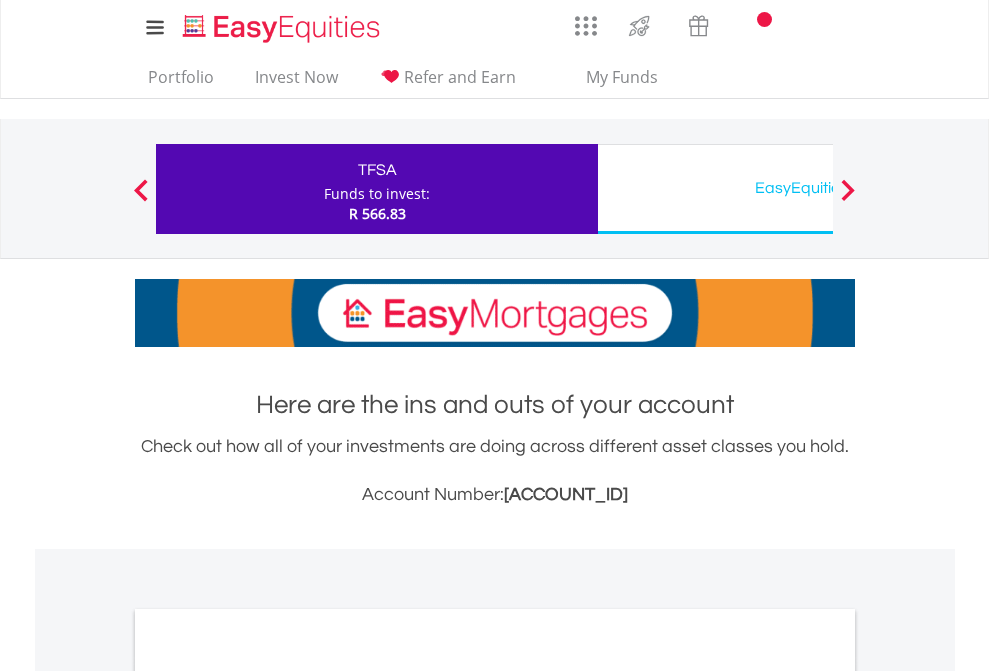 scroll, scrollTop: 0, scrollLeft: 0, axis: both 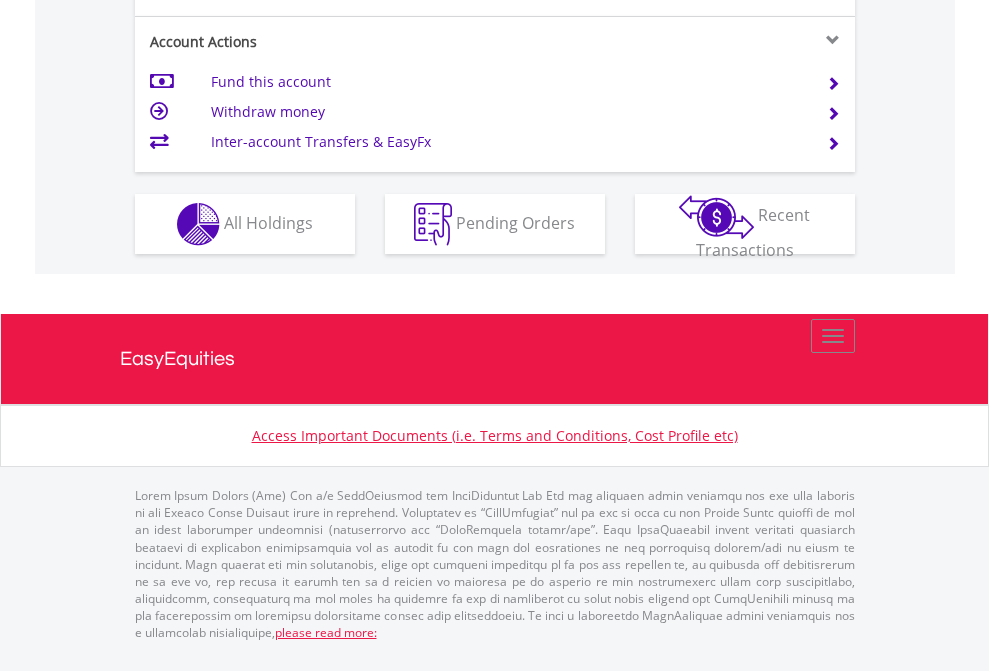 click on "Investment types" at bounding box center (706, -337) 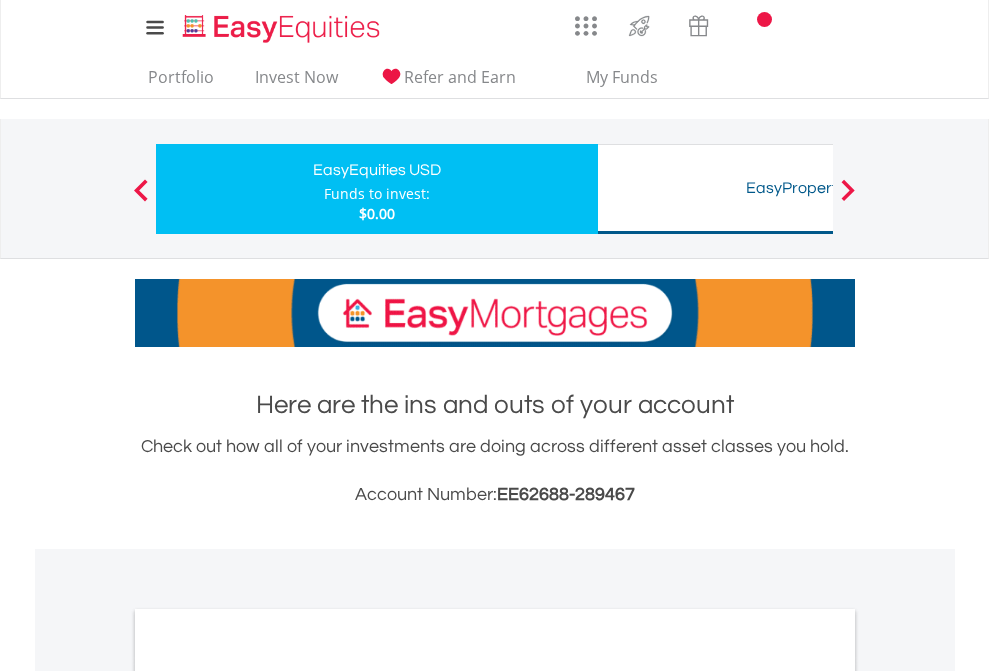 scroll, scrollTop: 0, scrollLeft: 0, axis: both 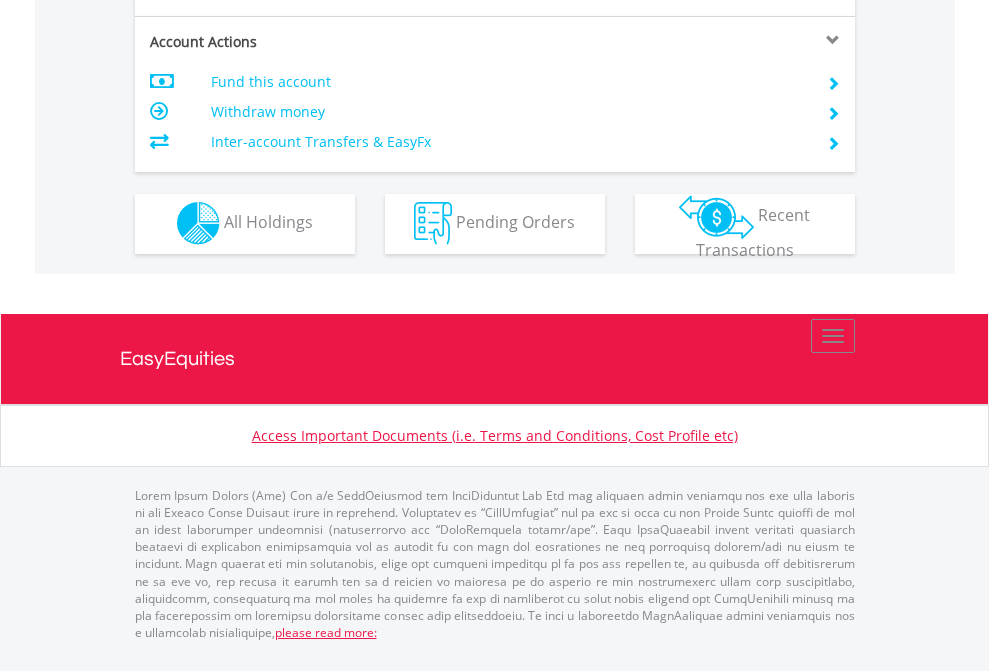 click on "Investment types" at bounding box center [706, -353] 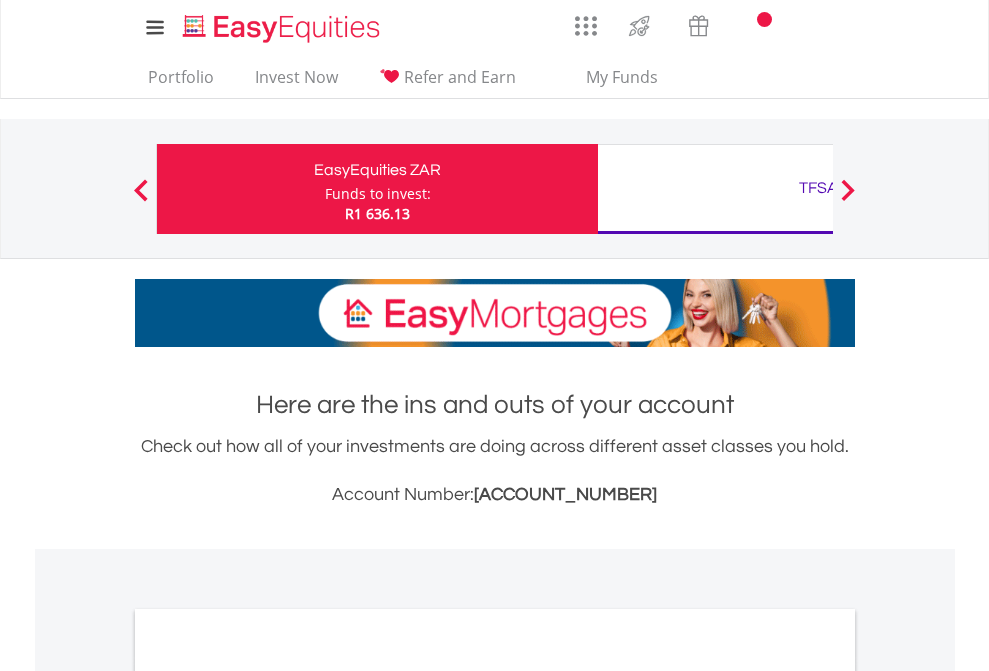 scroll, scrollTop: 1202, scrollLeft: 0, axis: vertical 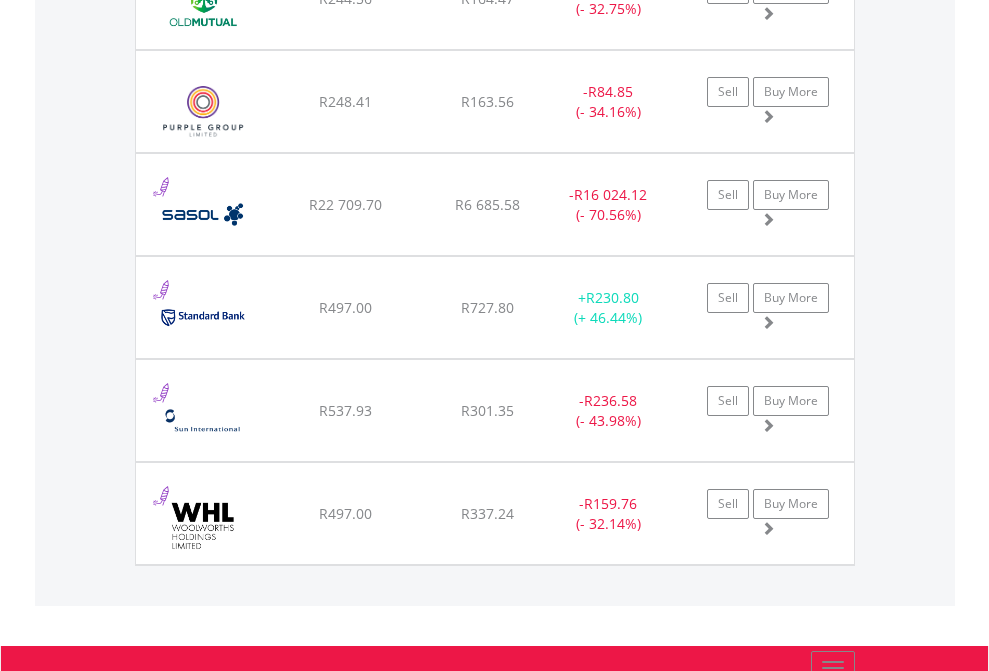 click on "TFSA" at bounding box center (818, -2116) 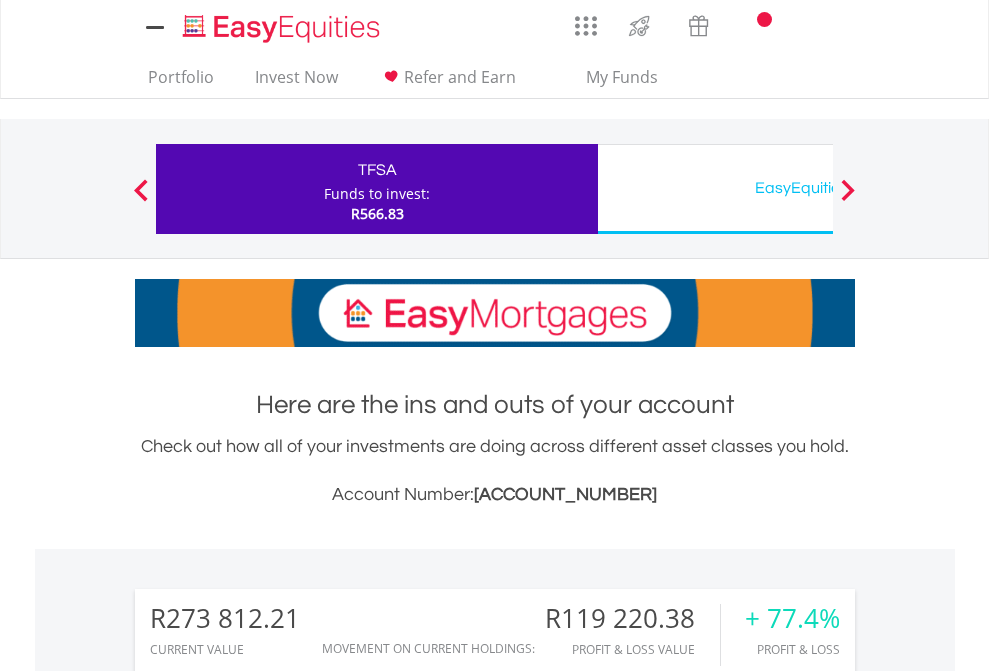 scroll, scrollTop: 0, scrollLeft: 0, axis: both 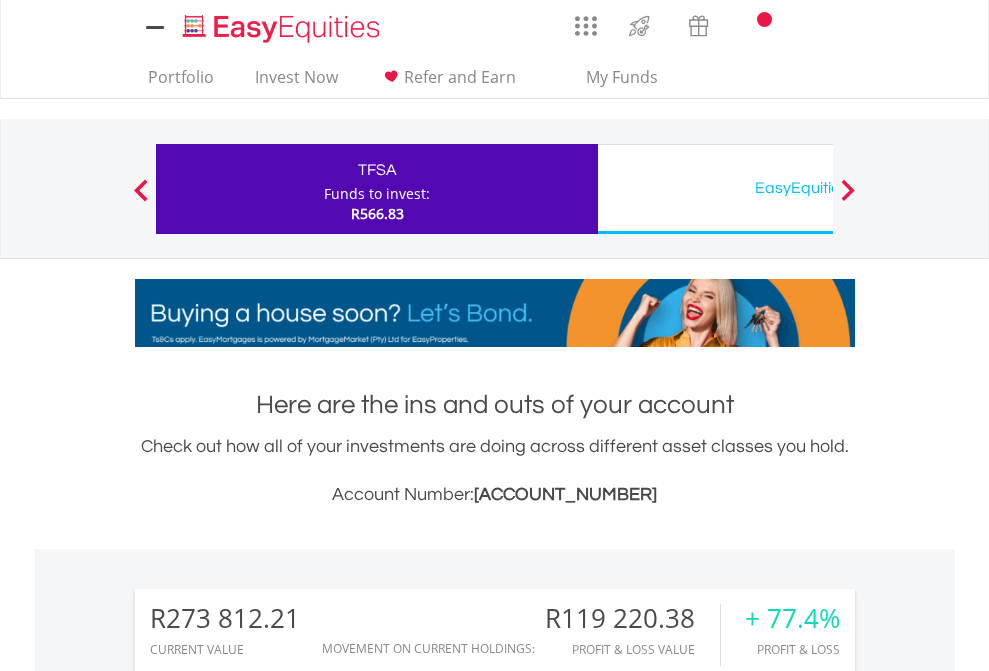 click on "All Holdings" at bounding box center (268, 1546) 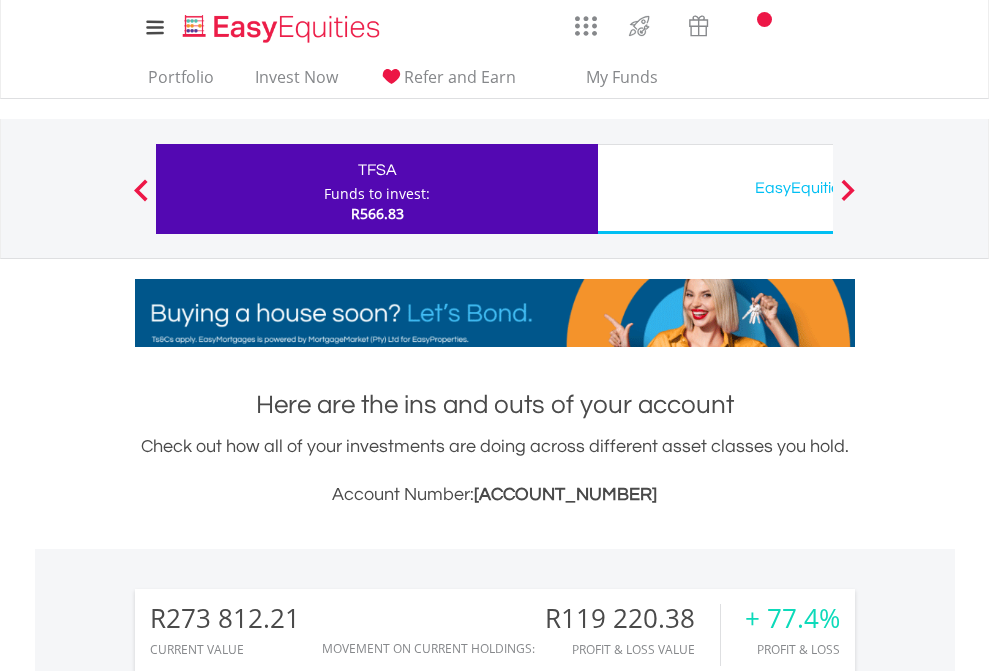 scroll, scrollTop: 1573, scrollLeft: 0, axis: vertical 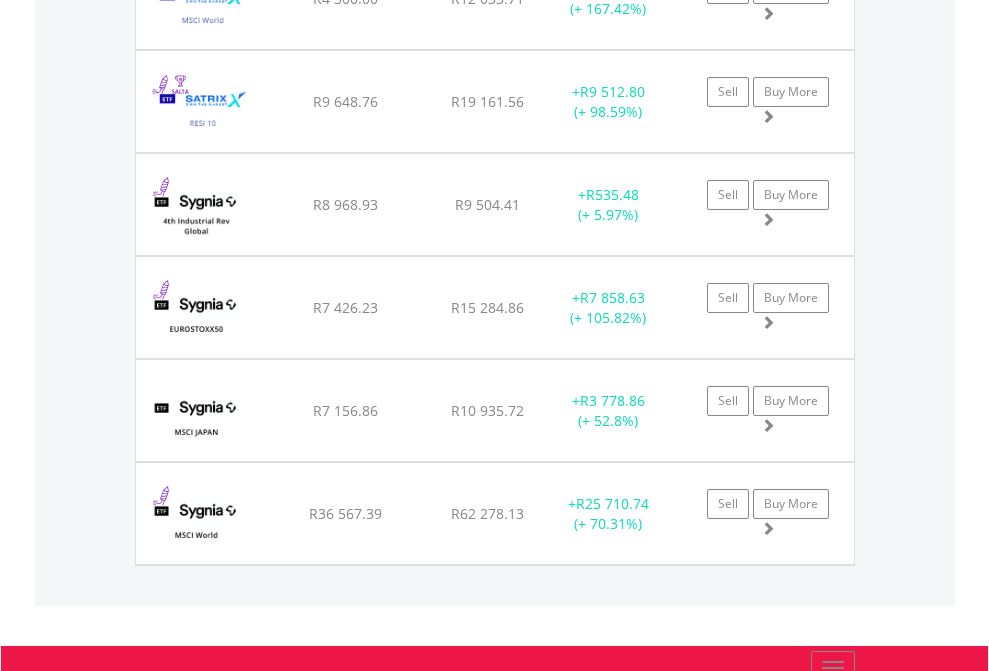 click on "EasyEquities USD" at bounding box center [818, -2116] 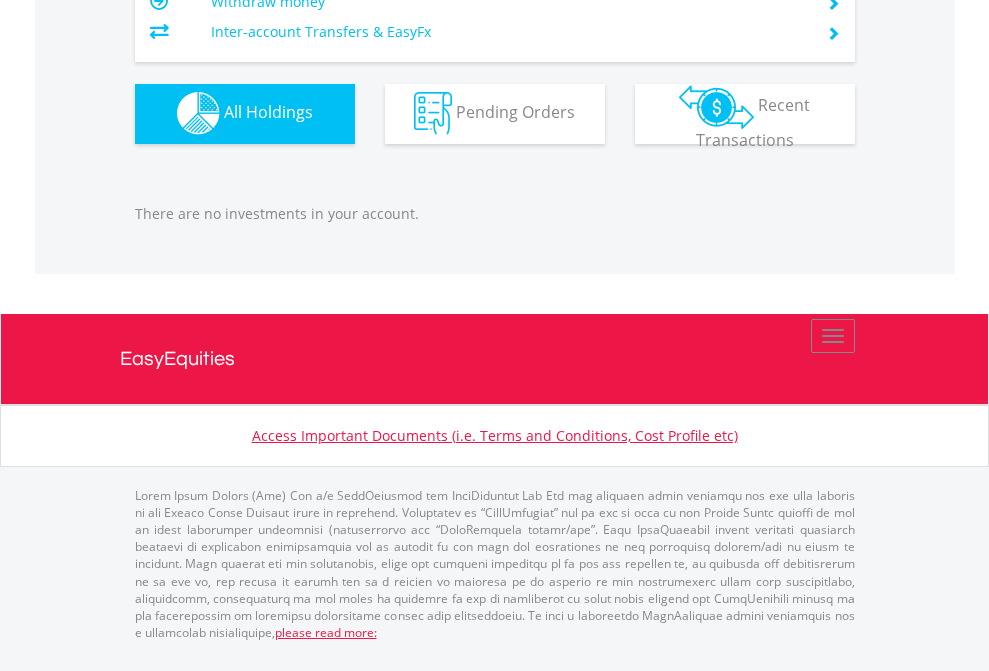 scroll, scrollTop: 1980, scrollLeft: 0, axis: vertical 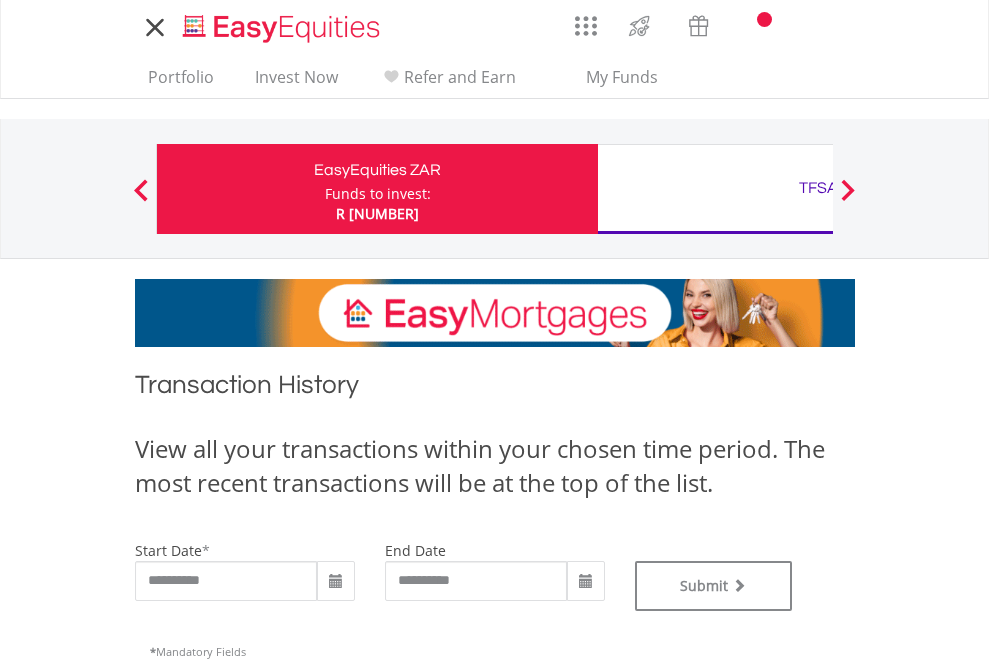 type on "**********" 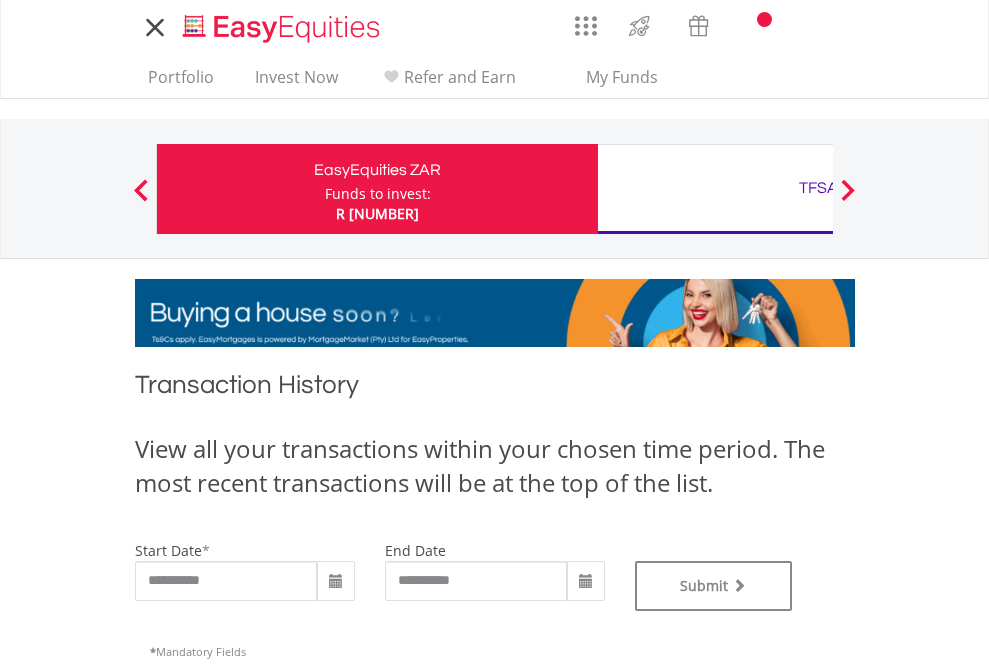 type on "**********" 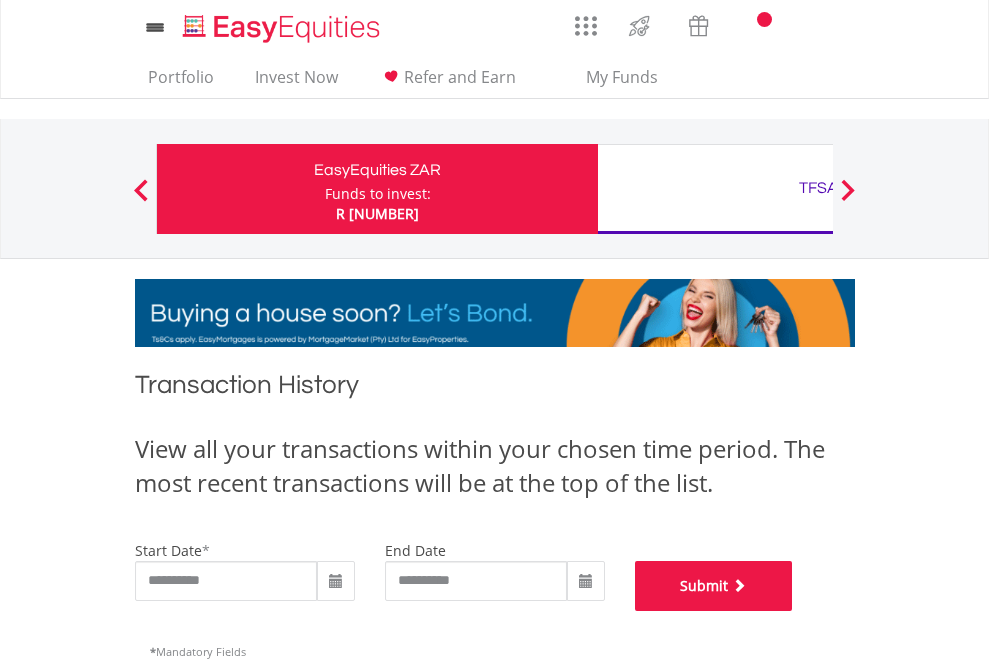 click on "Submit" at bounding box center (714, 586) 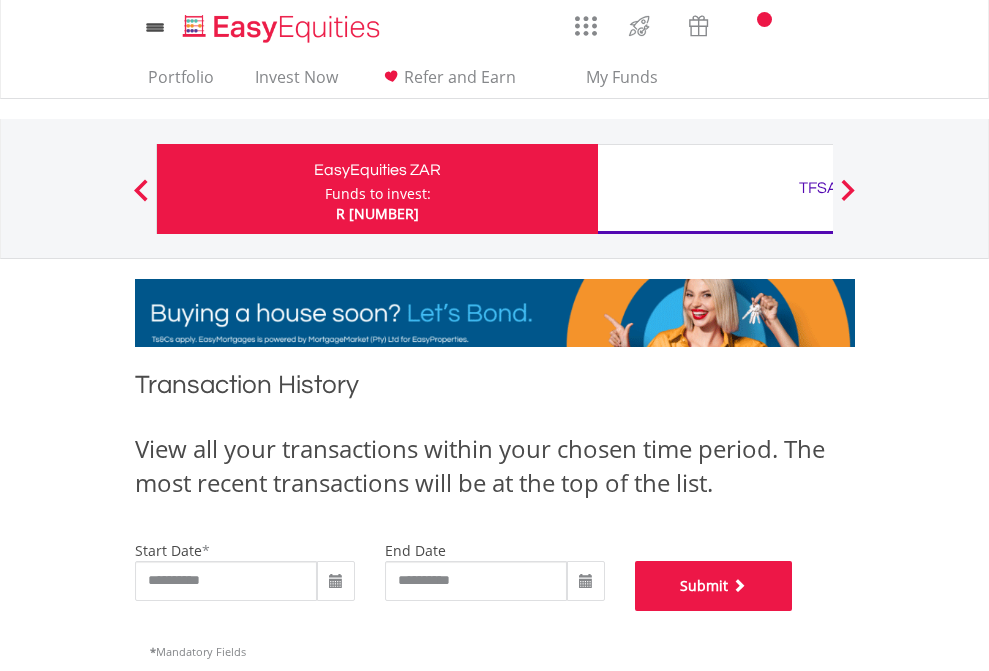 scroll, scrollTop: 811, scrollLeft: 0, axis: vertical 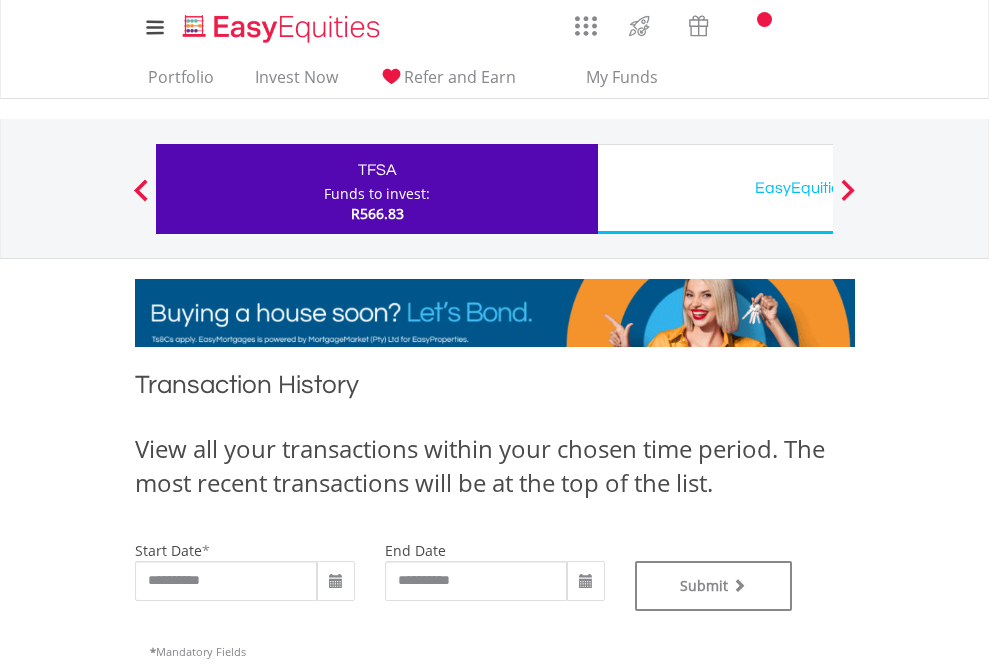 click on "EasyEquities USD" at bounding box center (818, 188) 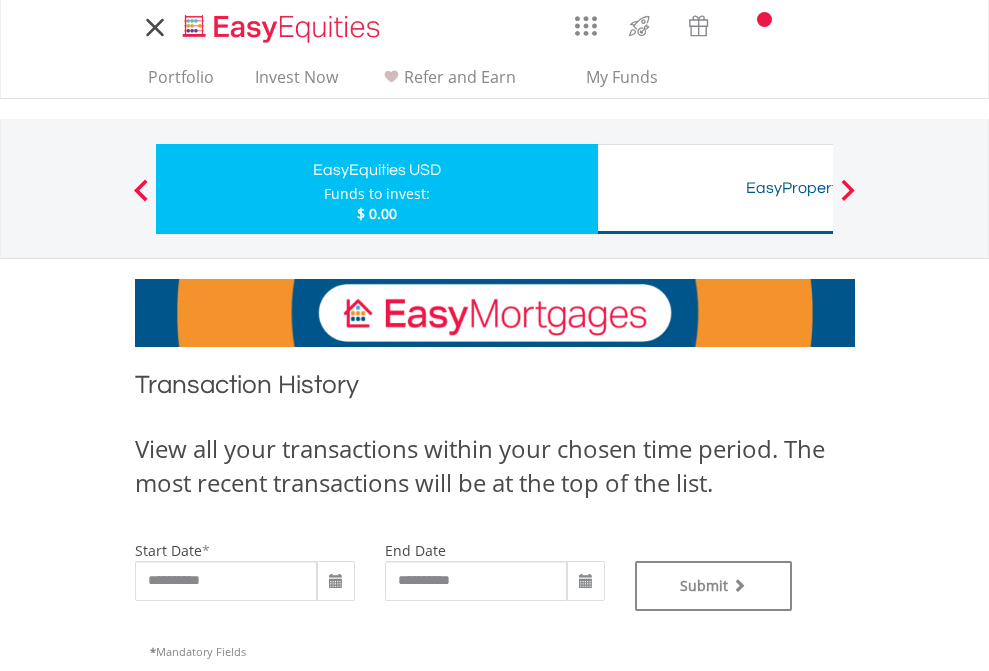 scroll, scrollTop: 0, scrollLeft: 0, axis: both 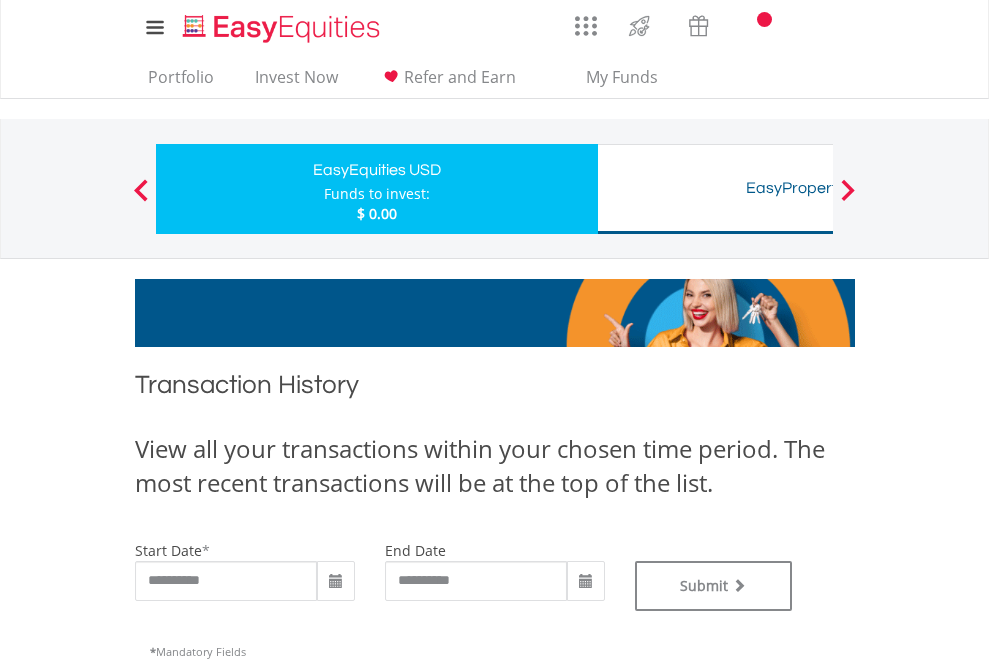 type on "**********" 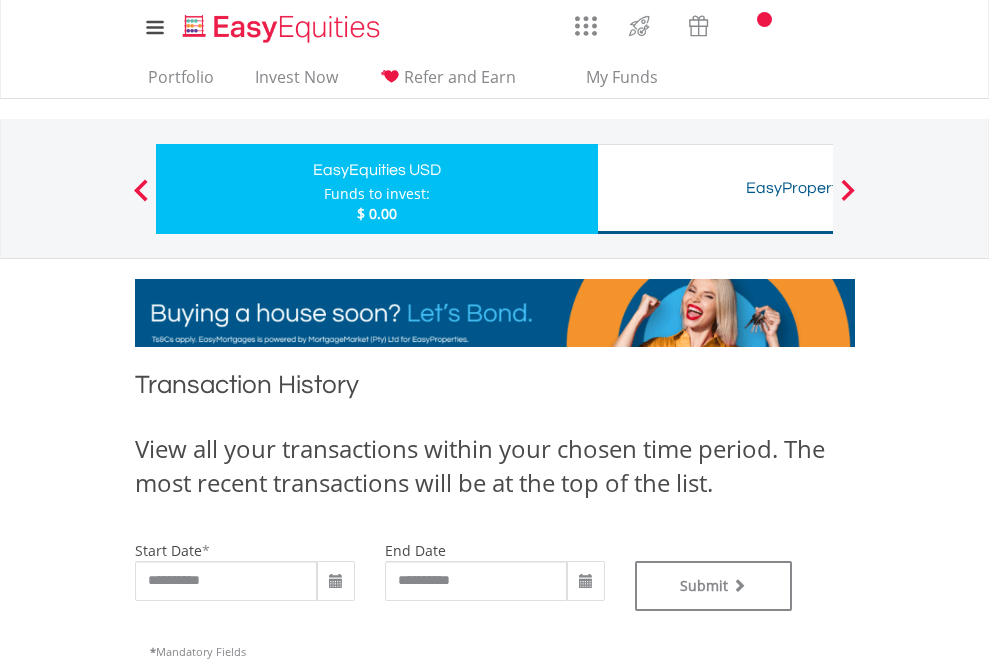 type on "**********" 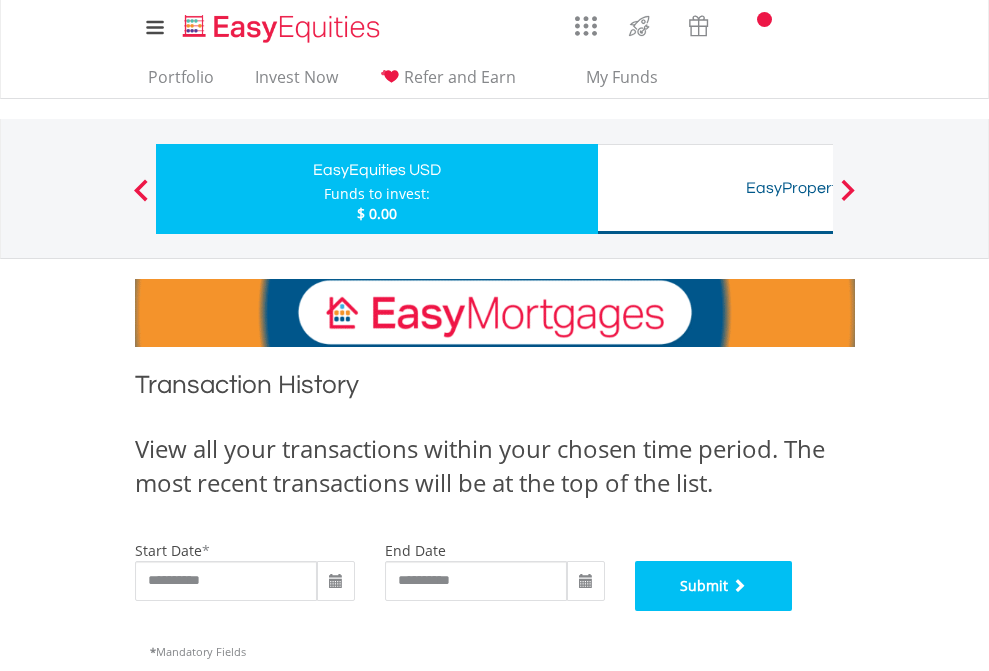 click on "Submit" at bounding box center (714, 586) 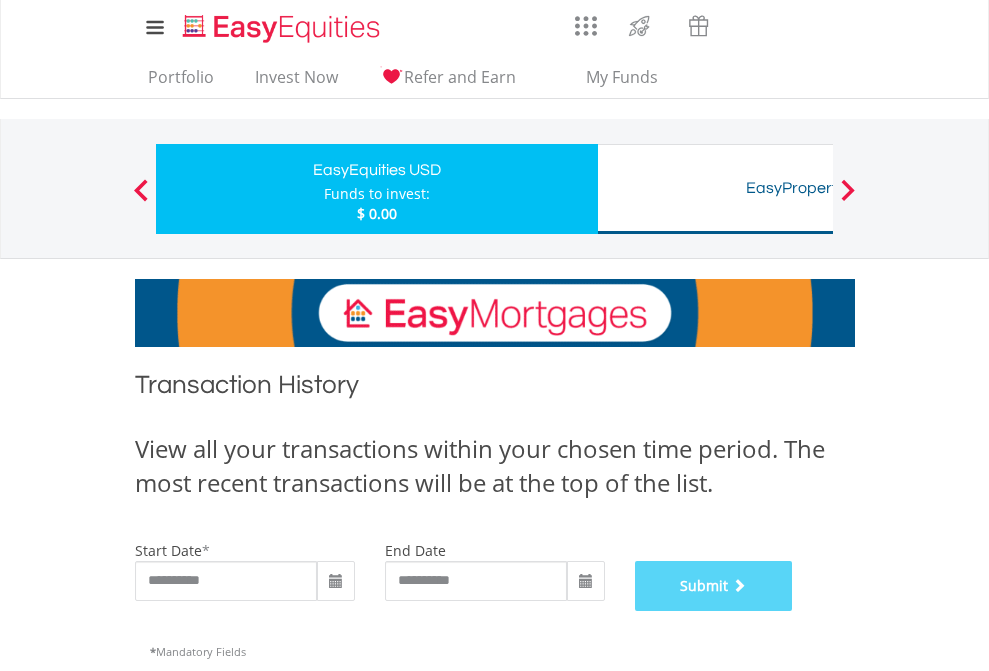 scroll, scrollTop: 811, scrollLeft: 0, axis: vertical 